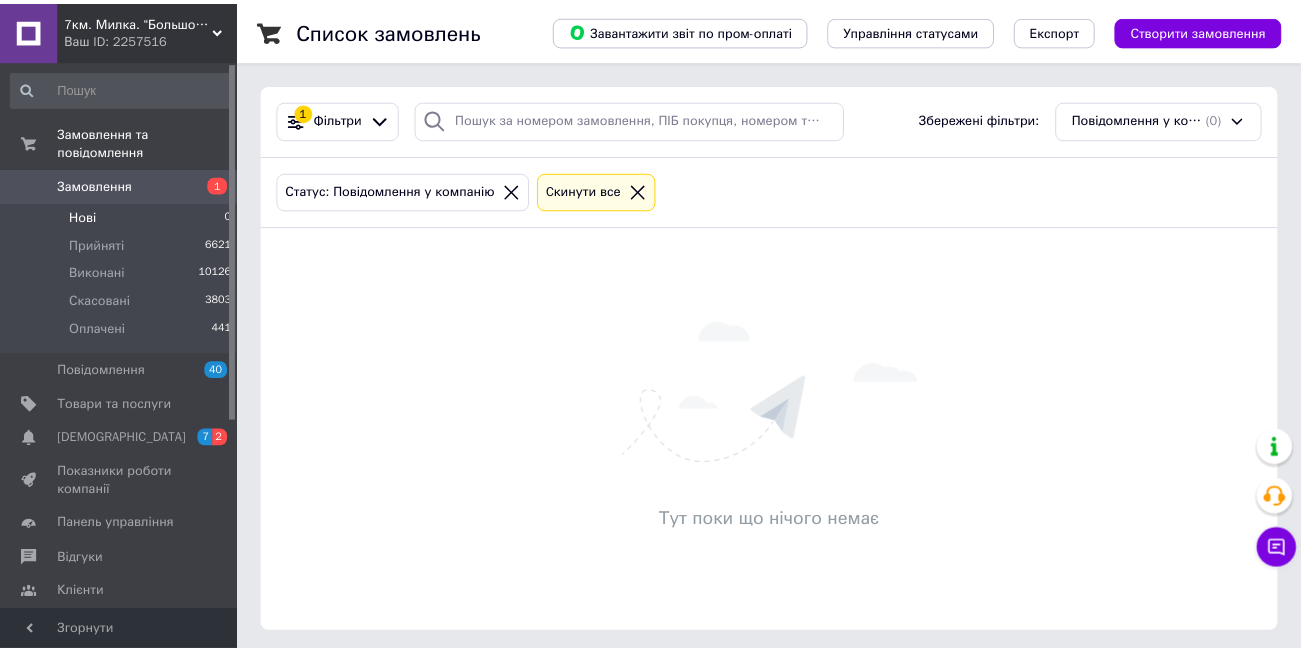 scroll, scrollTop: 0, scrollLeft: 0, axis: both 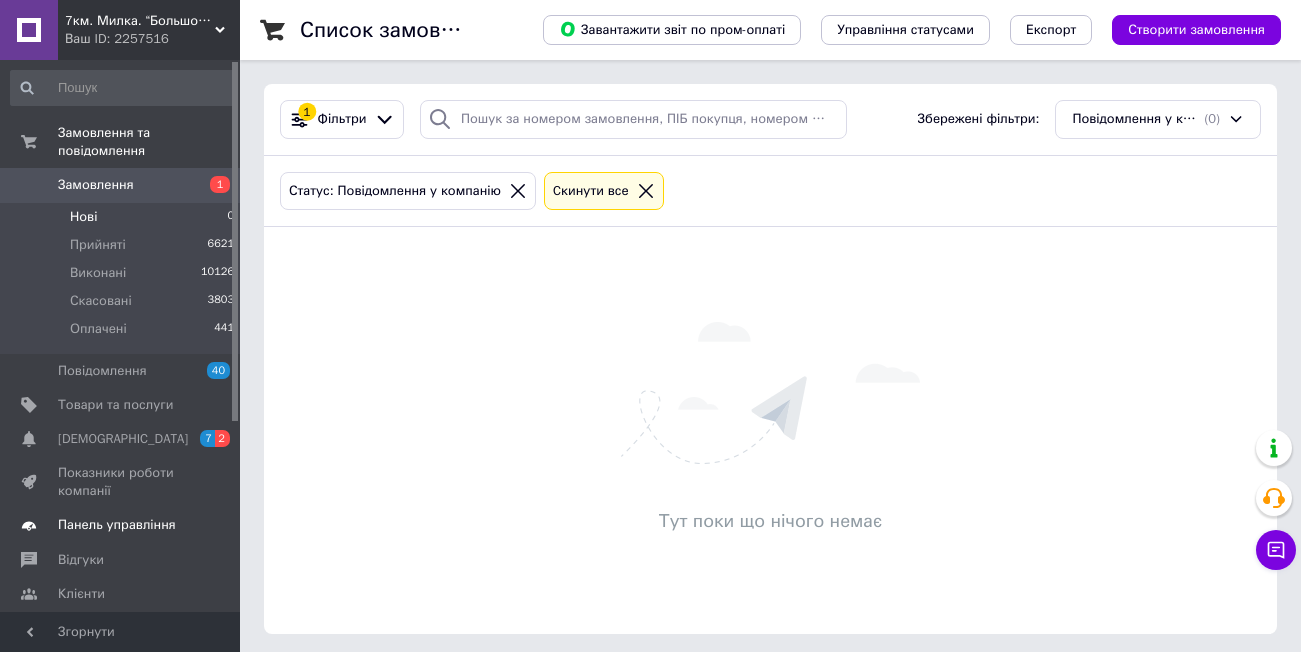 click on "Панель управління" at bounding box center [117, 525] 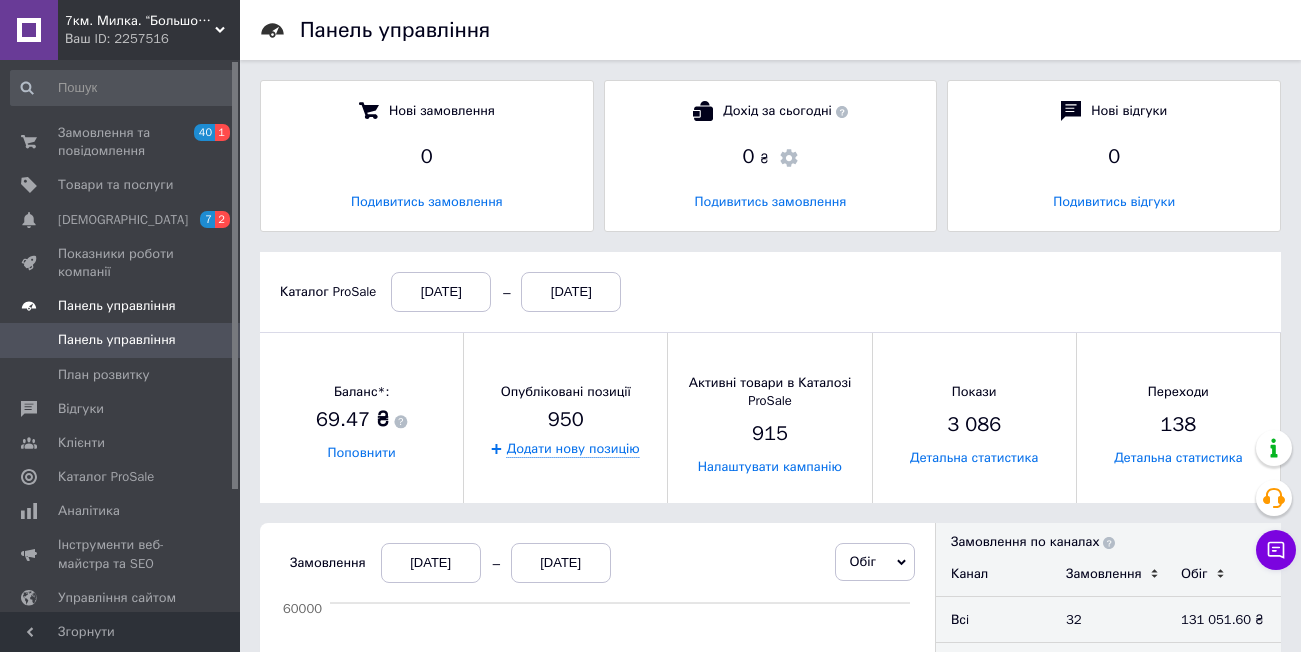 scroll, scrollTop: 10, scrollLeft: 10, axis: both 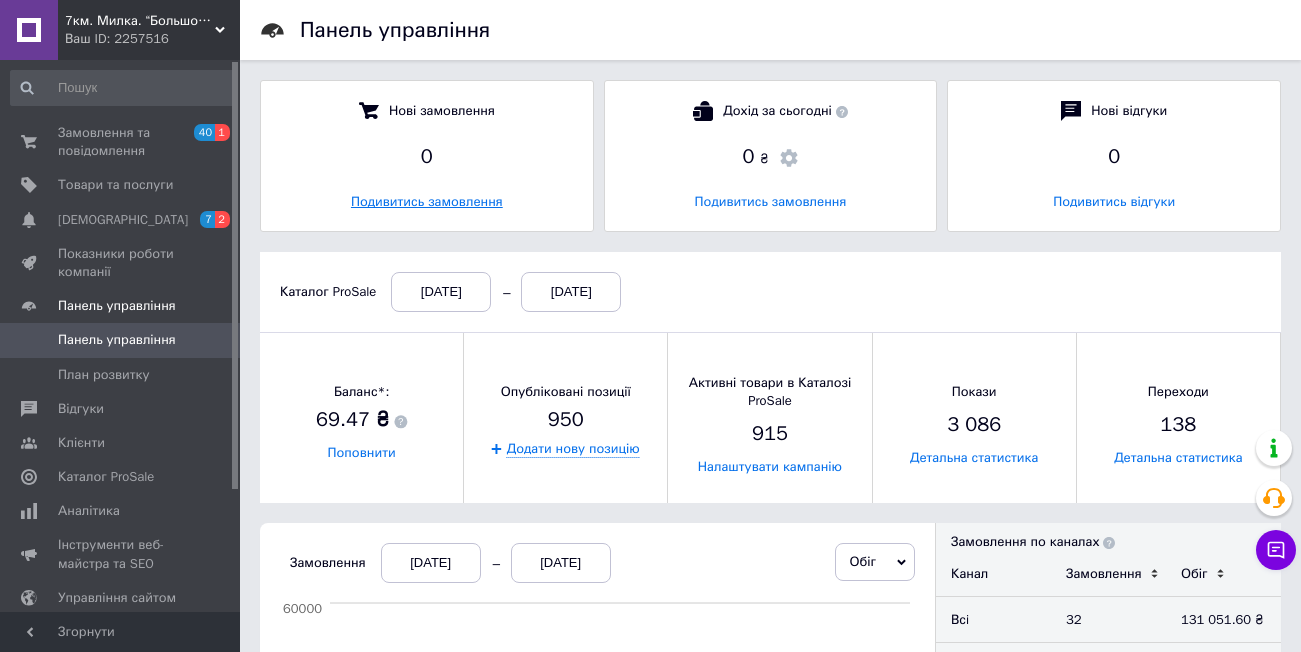click on "Подивитись замовлення" at bounding box center [427, 201] 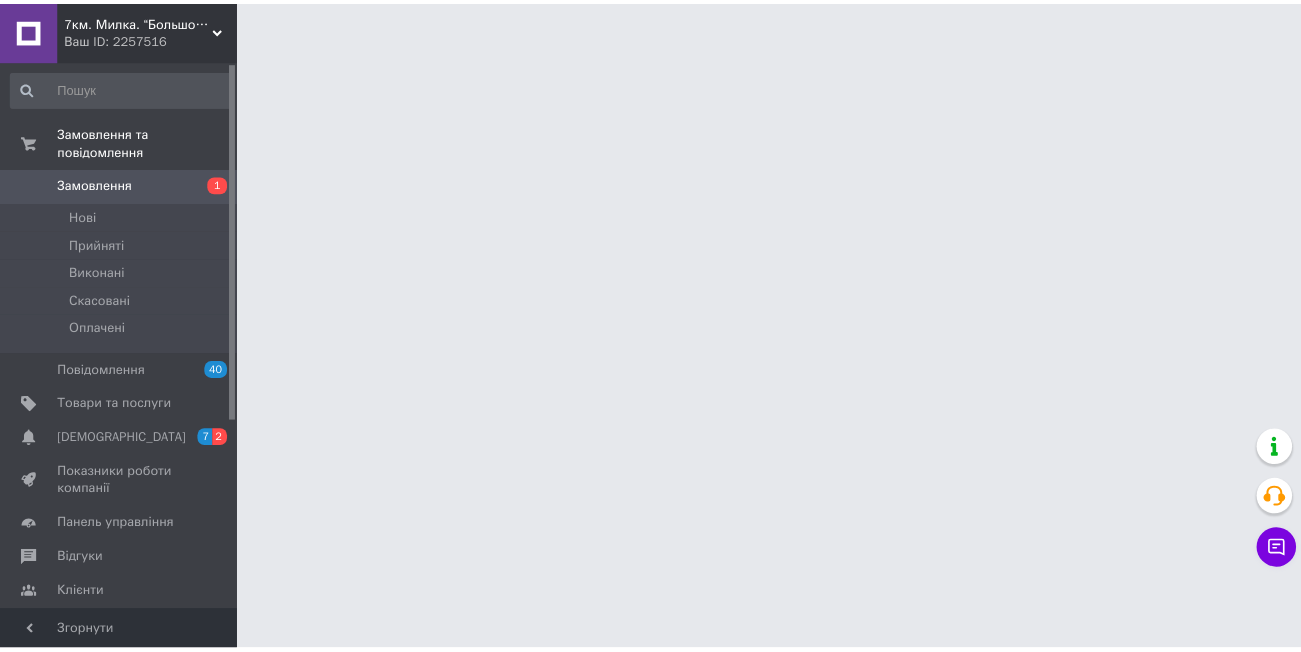 scroll, scrollTop: 0, scrollLeft: 0, axis: both 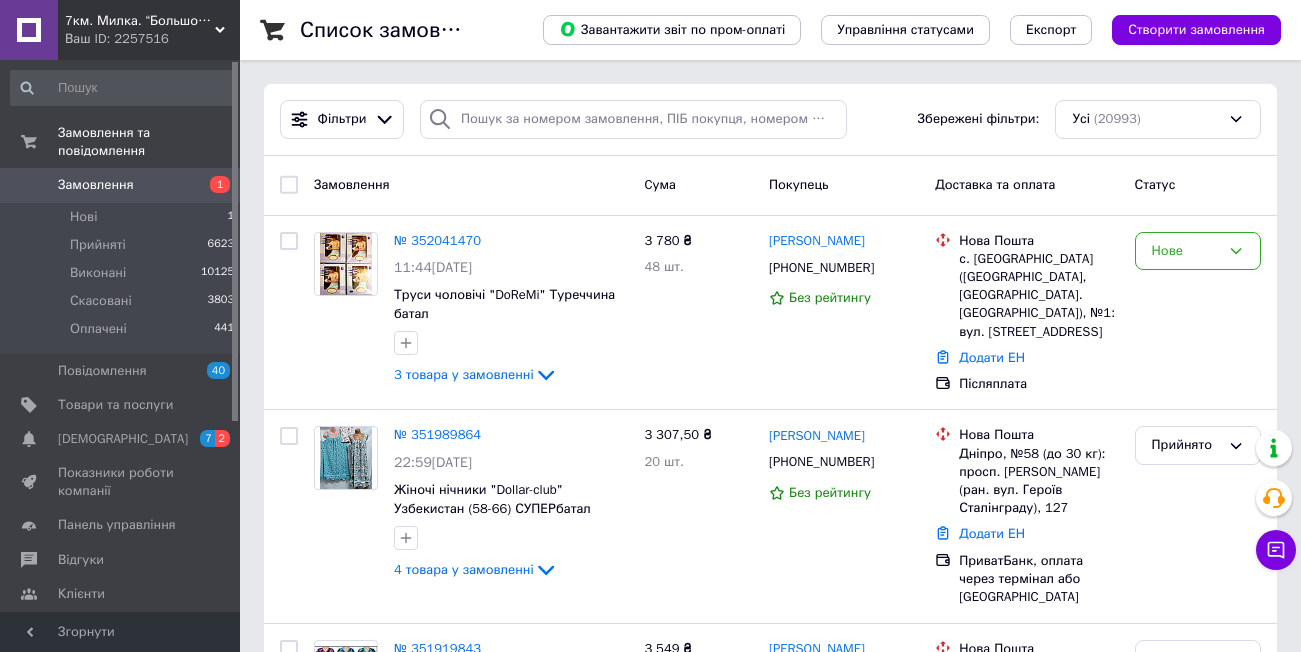 click on "Замовлення" at bounding box center (471, 185) 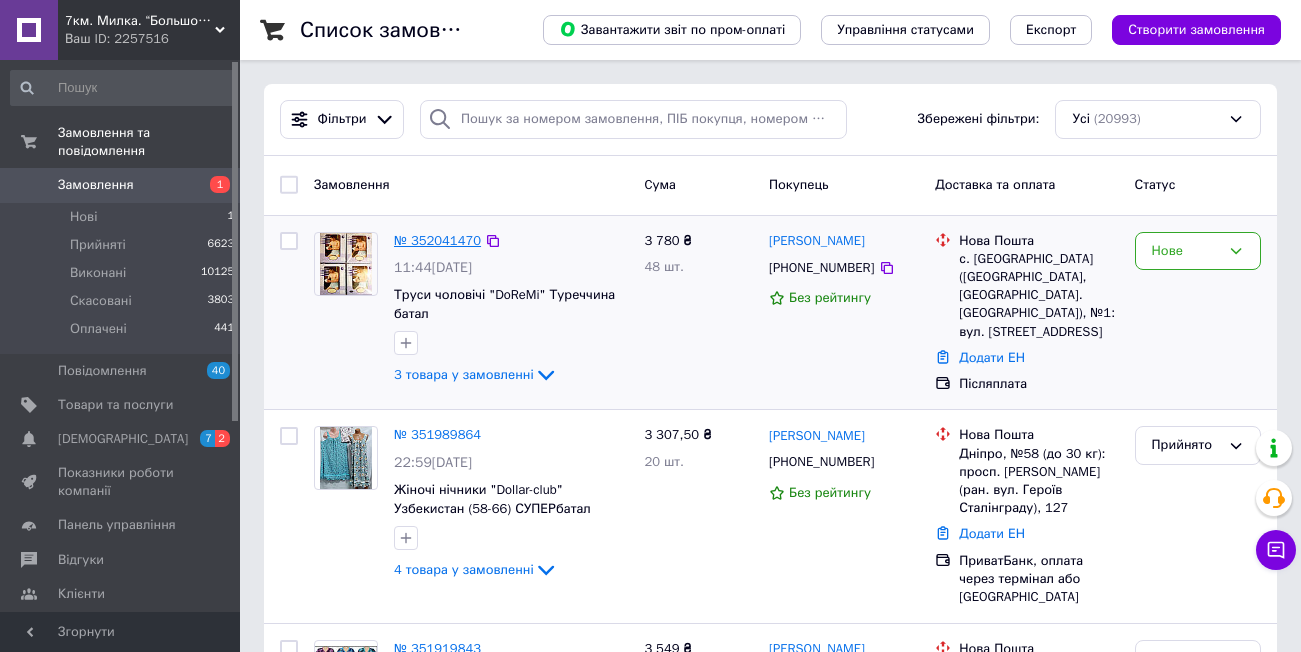 click on "№ 352041470" at bounding box center [437, 240] 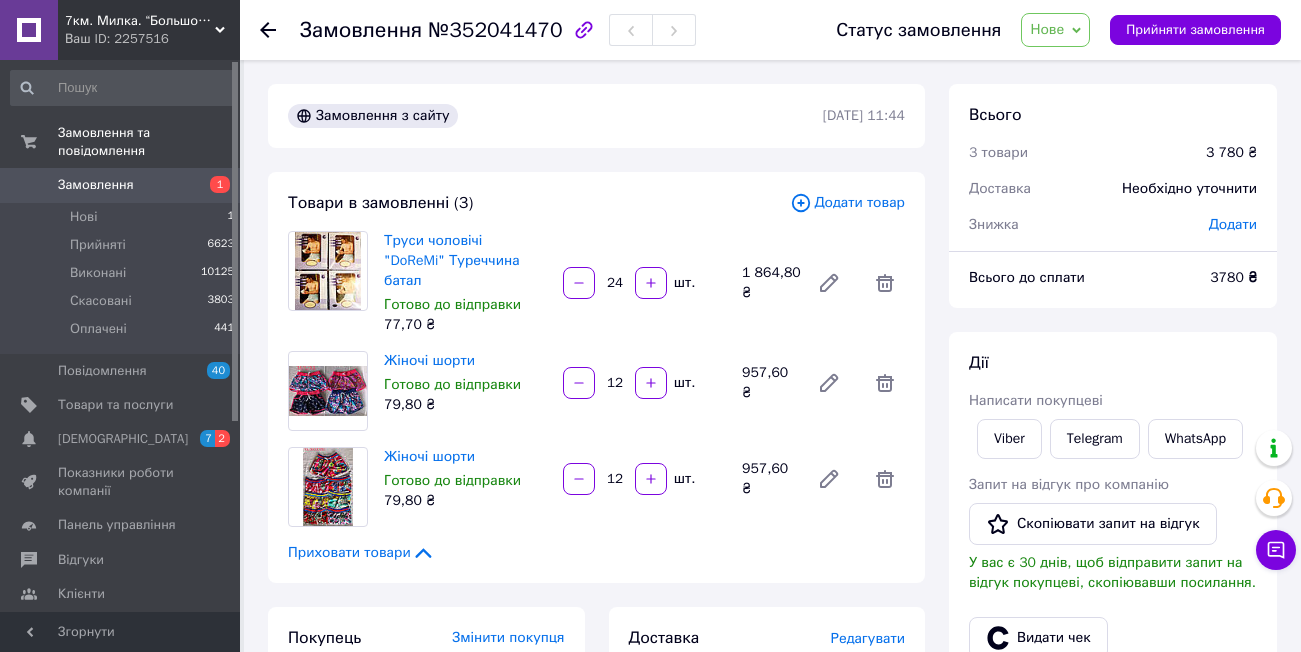 click on "Нове" at bounding box center (1047, 29) 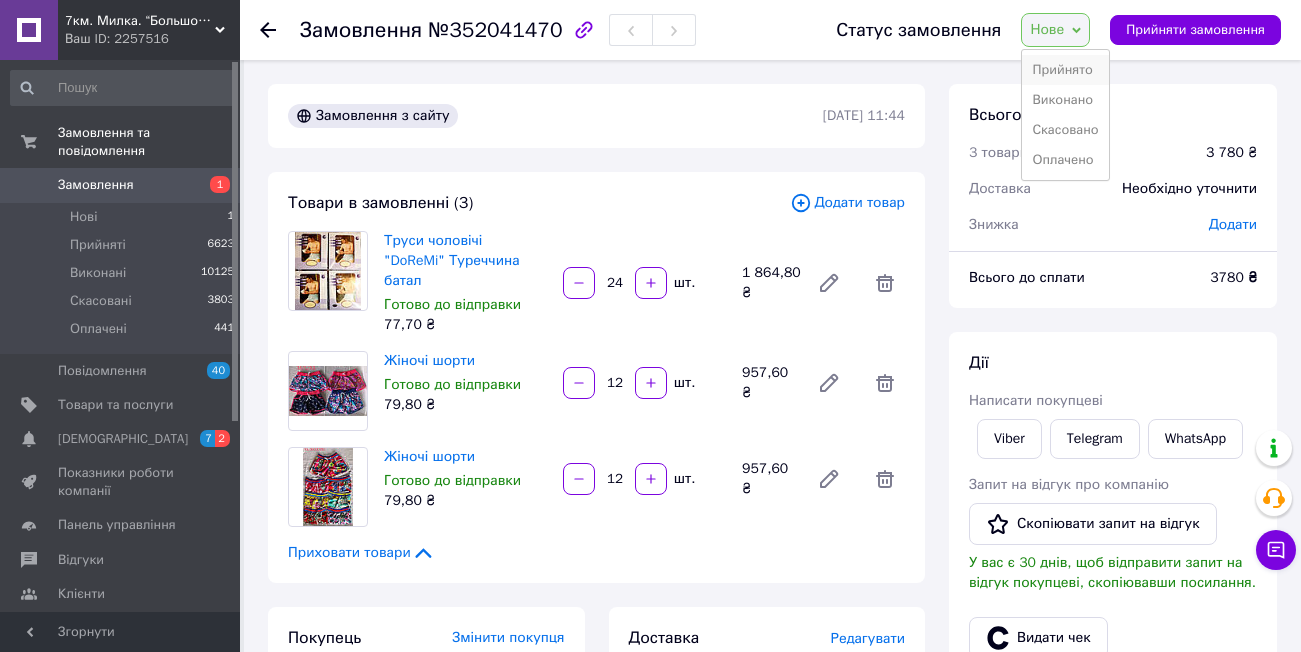 click on "Прийнято" at bounding box center (1065, 70) 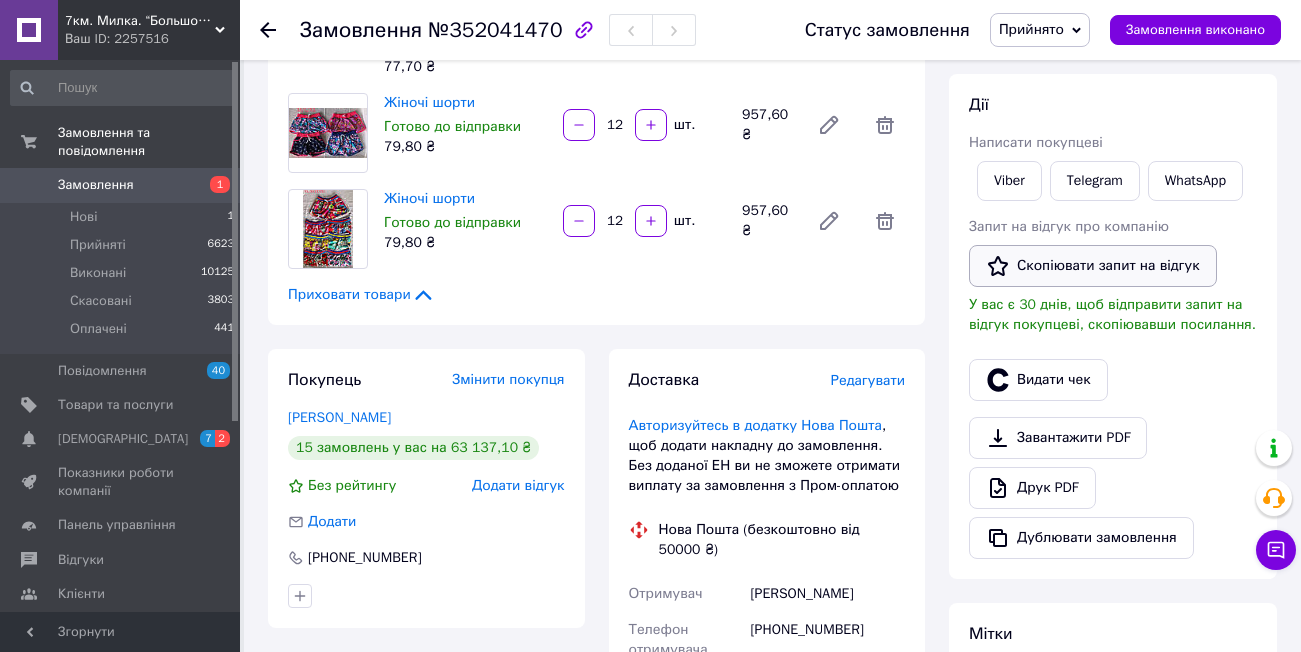 scroll, scrollTop: 302, scrollLeft: 0, axis: vertical 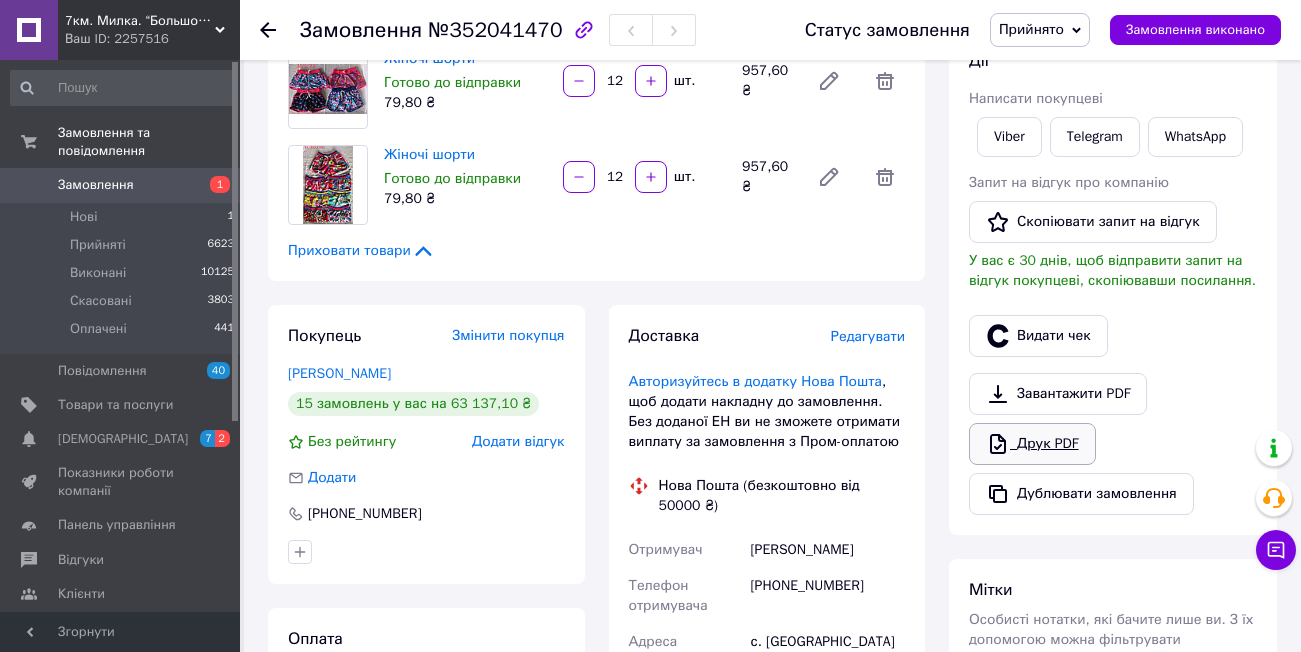 click on "Друк PDF" at bounding box center (1032, 444) 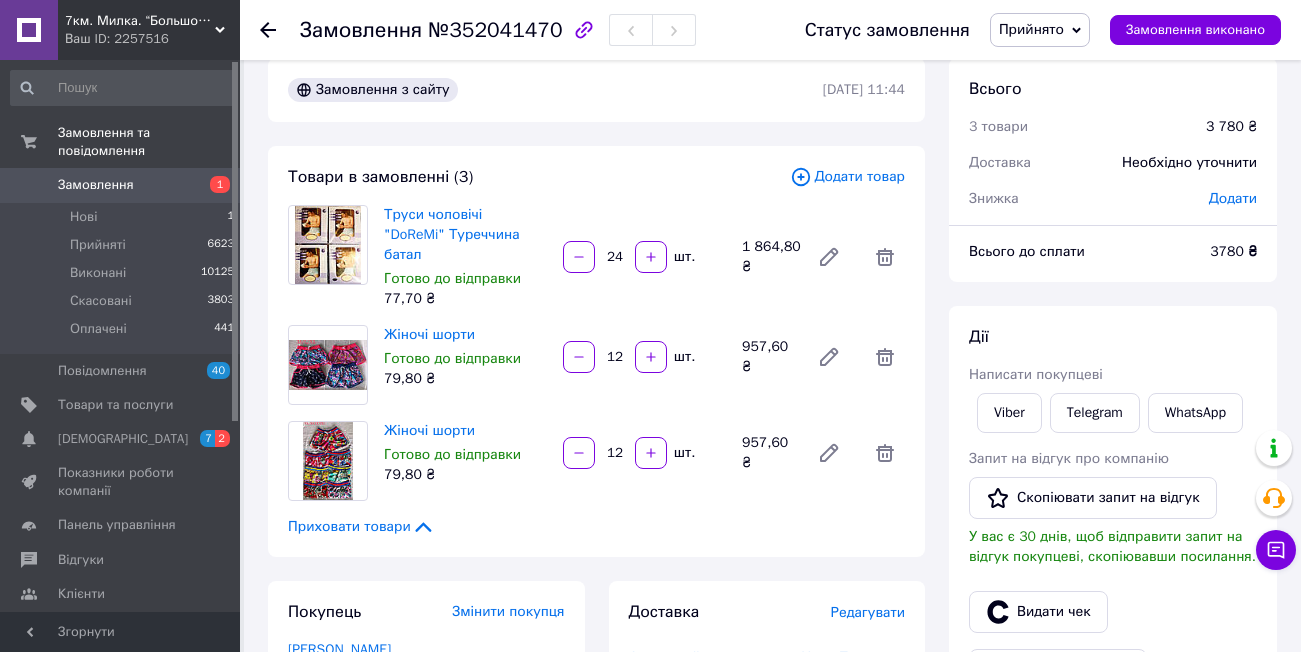 scroll, scrollTop: 0, scrollLeft: 0, axis: both 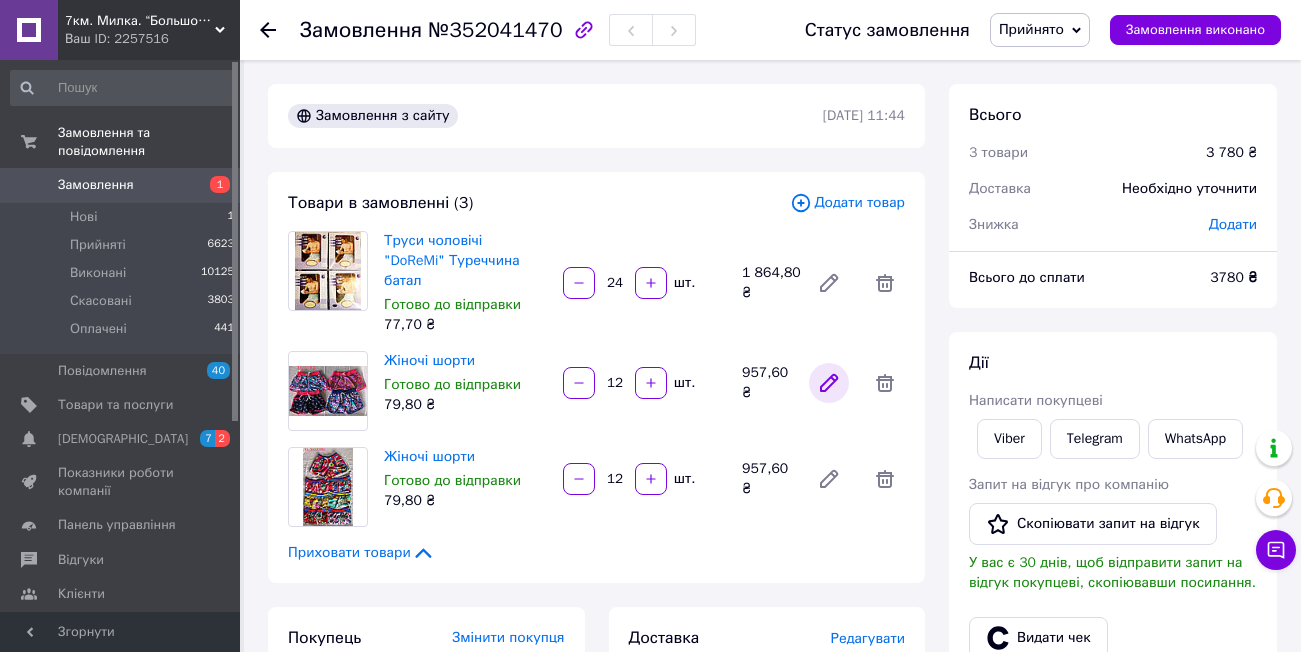 click 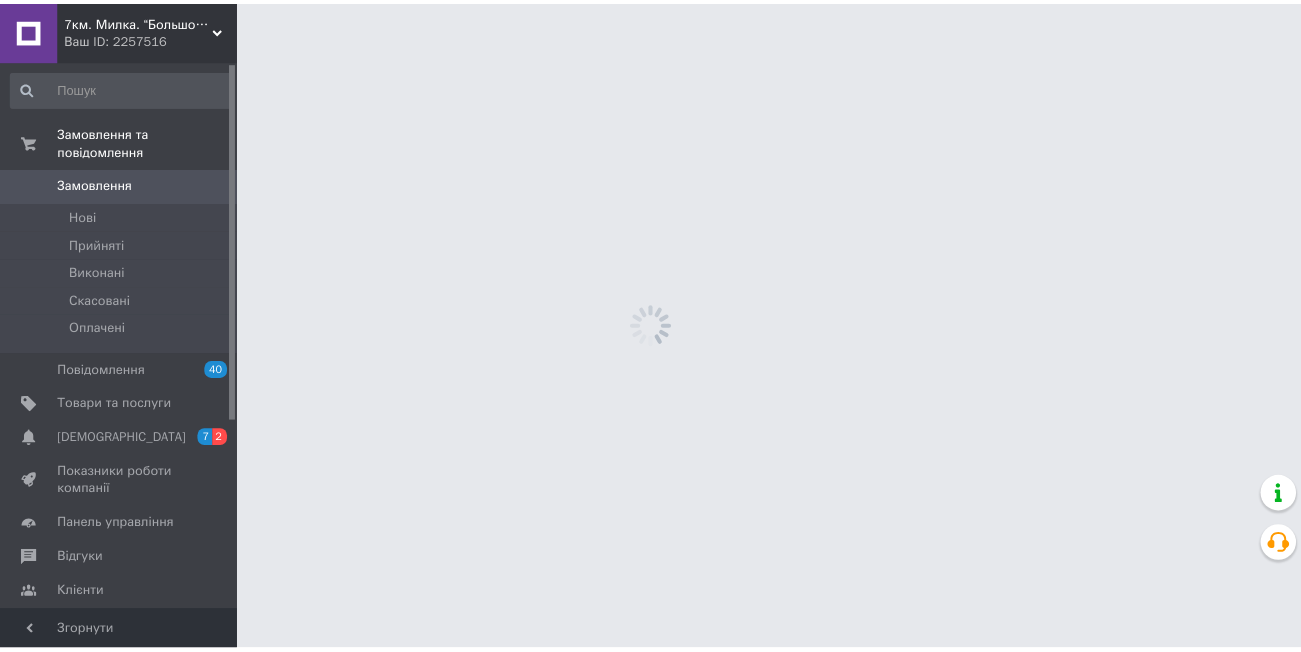 scroll, scrollTop: 0, scrollLeft: 0, axis: both 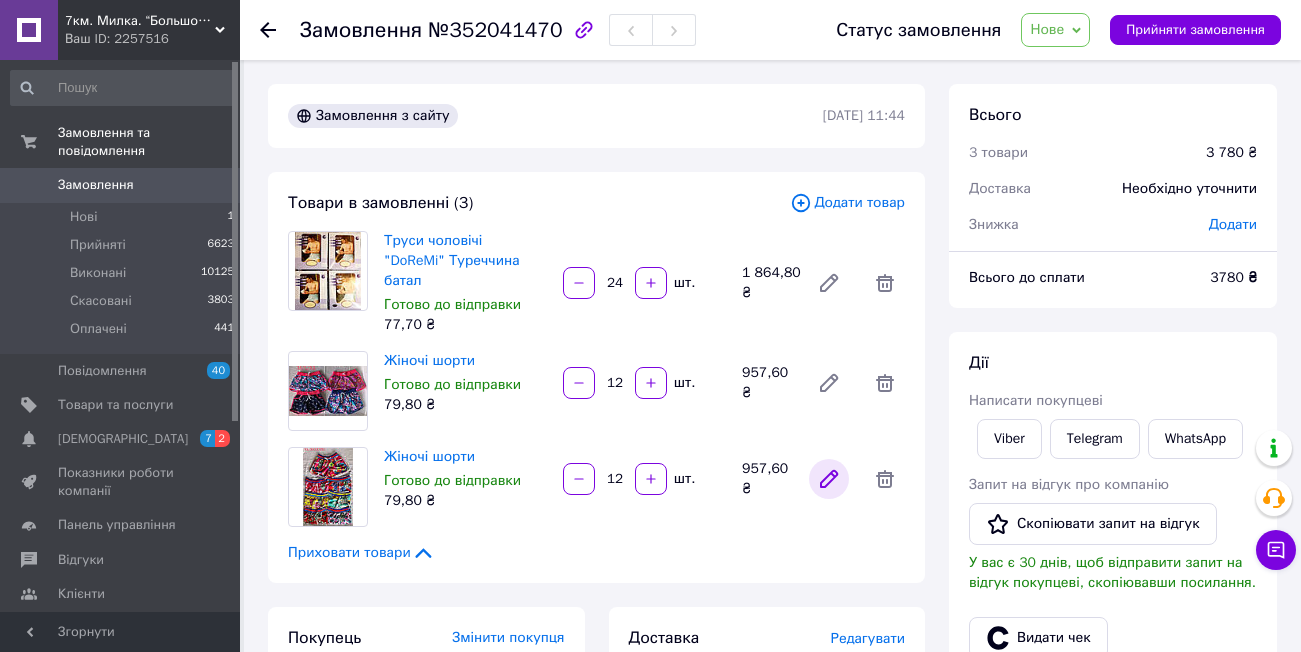 click 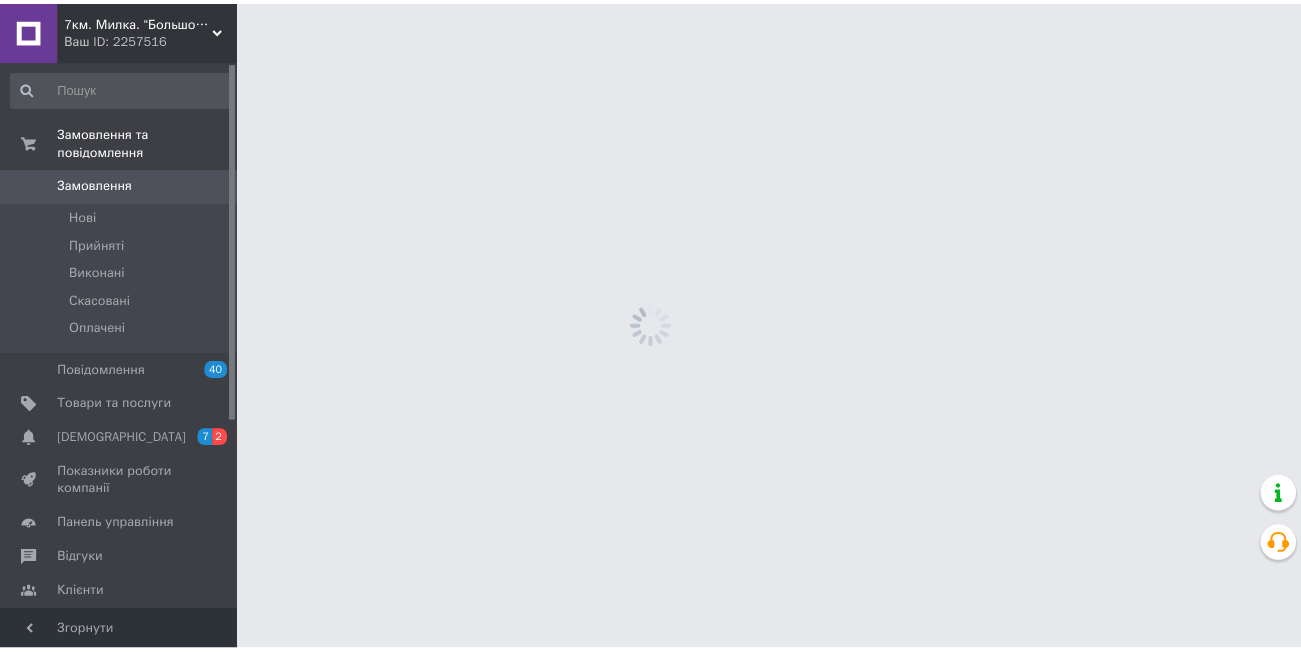 scroll, scrollTop: 0, scrollLeft: 0, axis: both 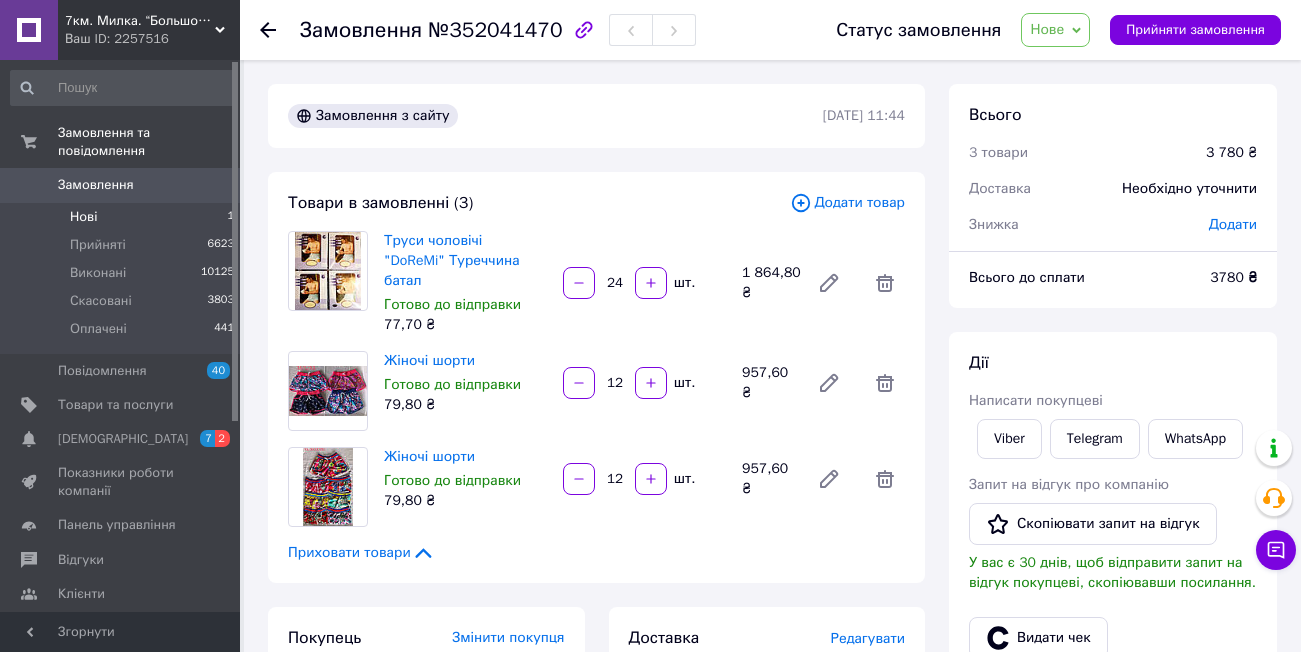 click on "Нові" at bounding box center (83, 217) 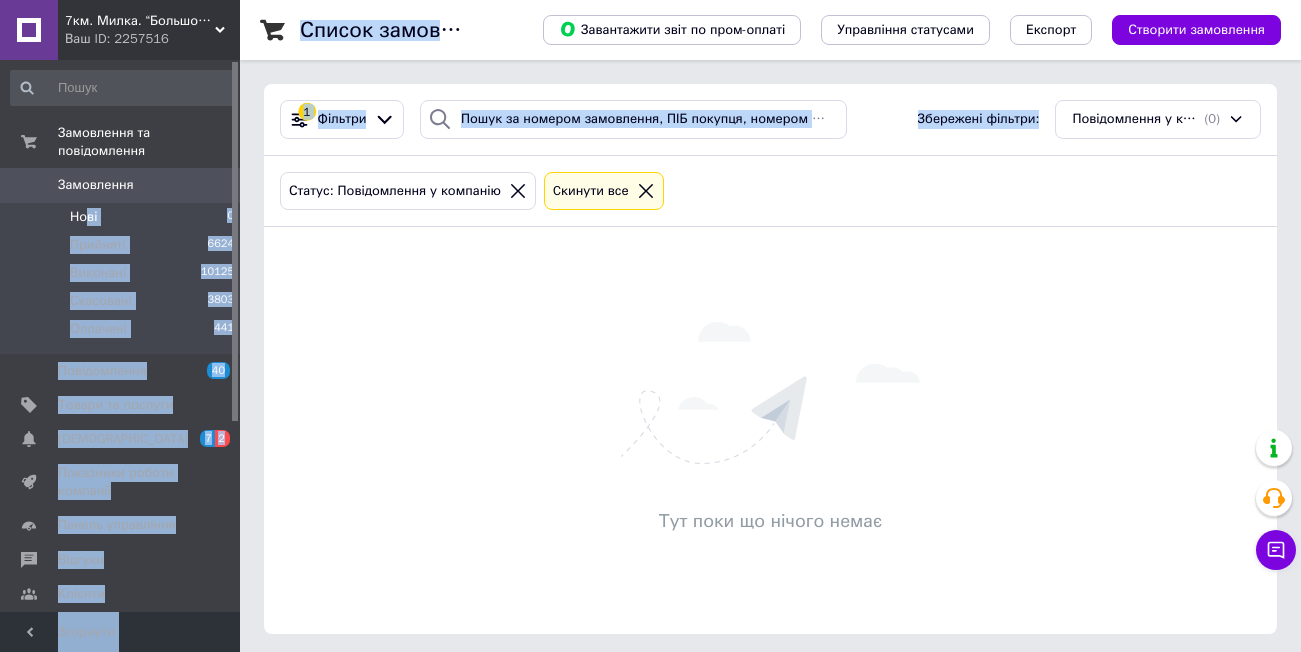 drag, startPoint x: 84, startPoint y: 192, endPoint x: 1107, endPoint y: -76, distance: 1057.5221 